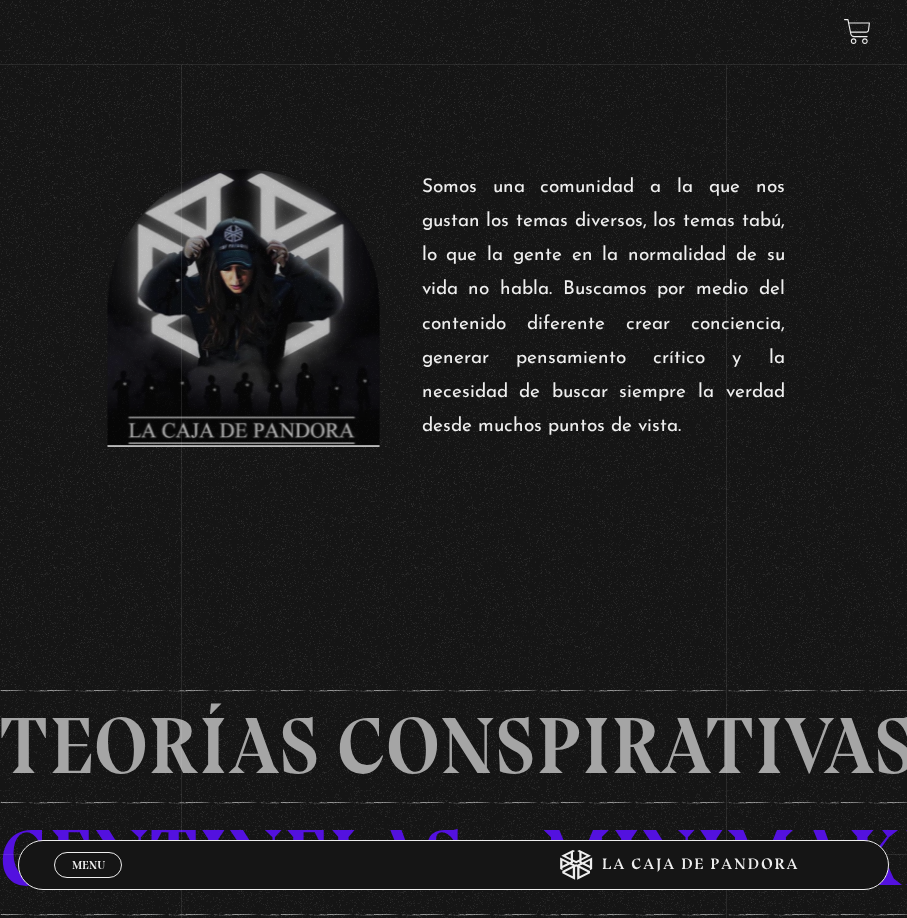 scroll, scrollTop: 0, scrollLeft: 0, axis: both 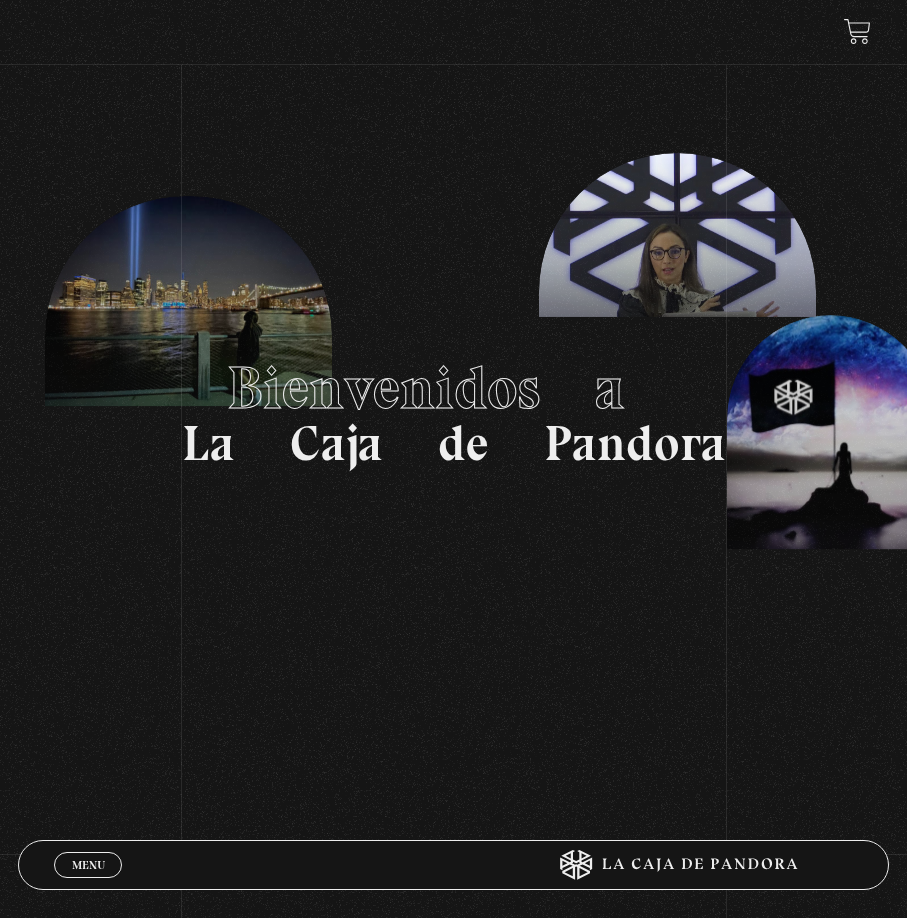 click on "Menu Cerrar" at bounding box center [88, 865] 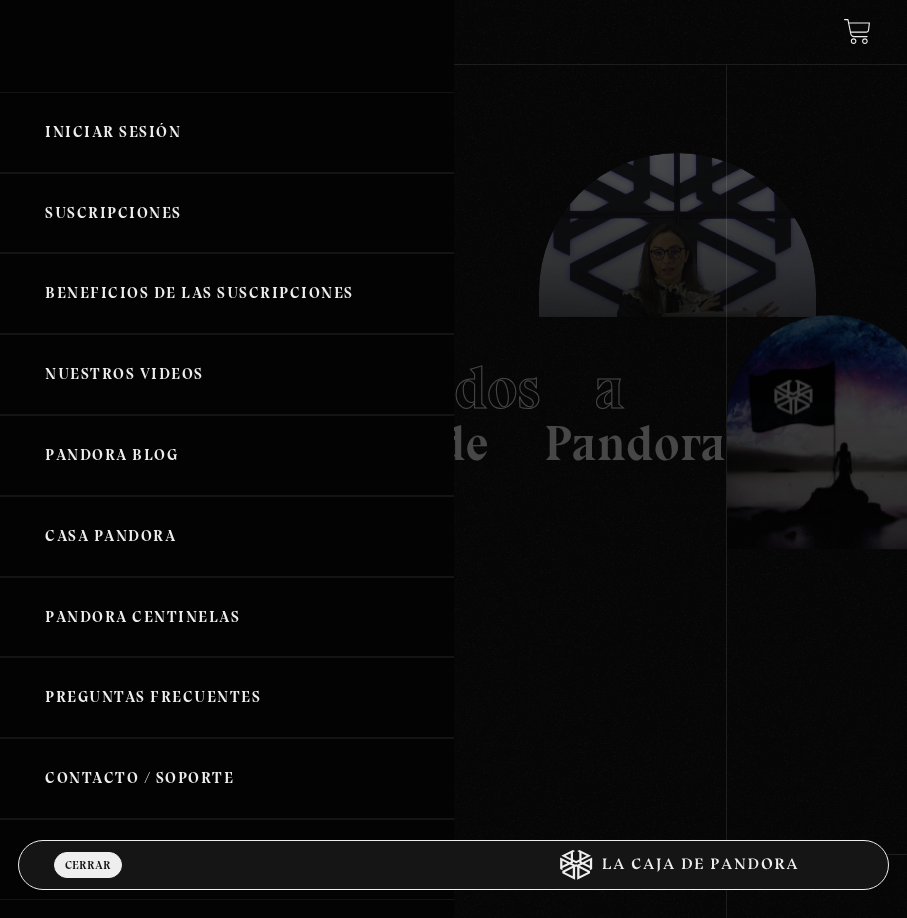 click on "Iniciar Sesión" at bounding box center [227, 132] 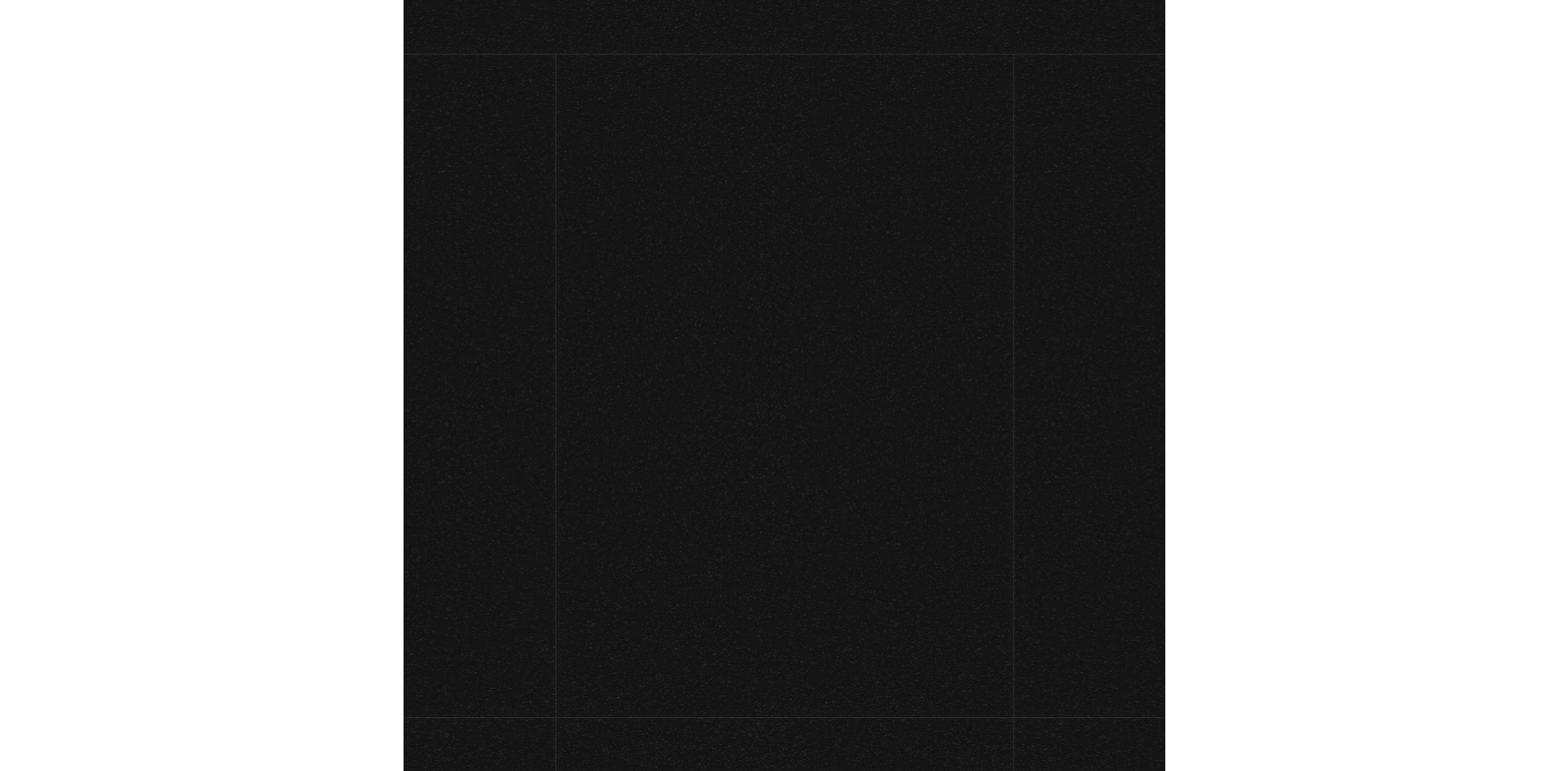 scroll, scrollTop: 0, scrollLeft: 0, axis: both 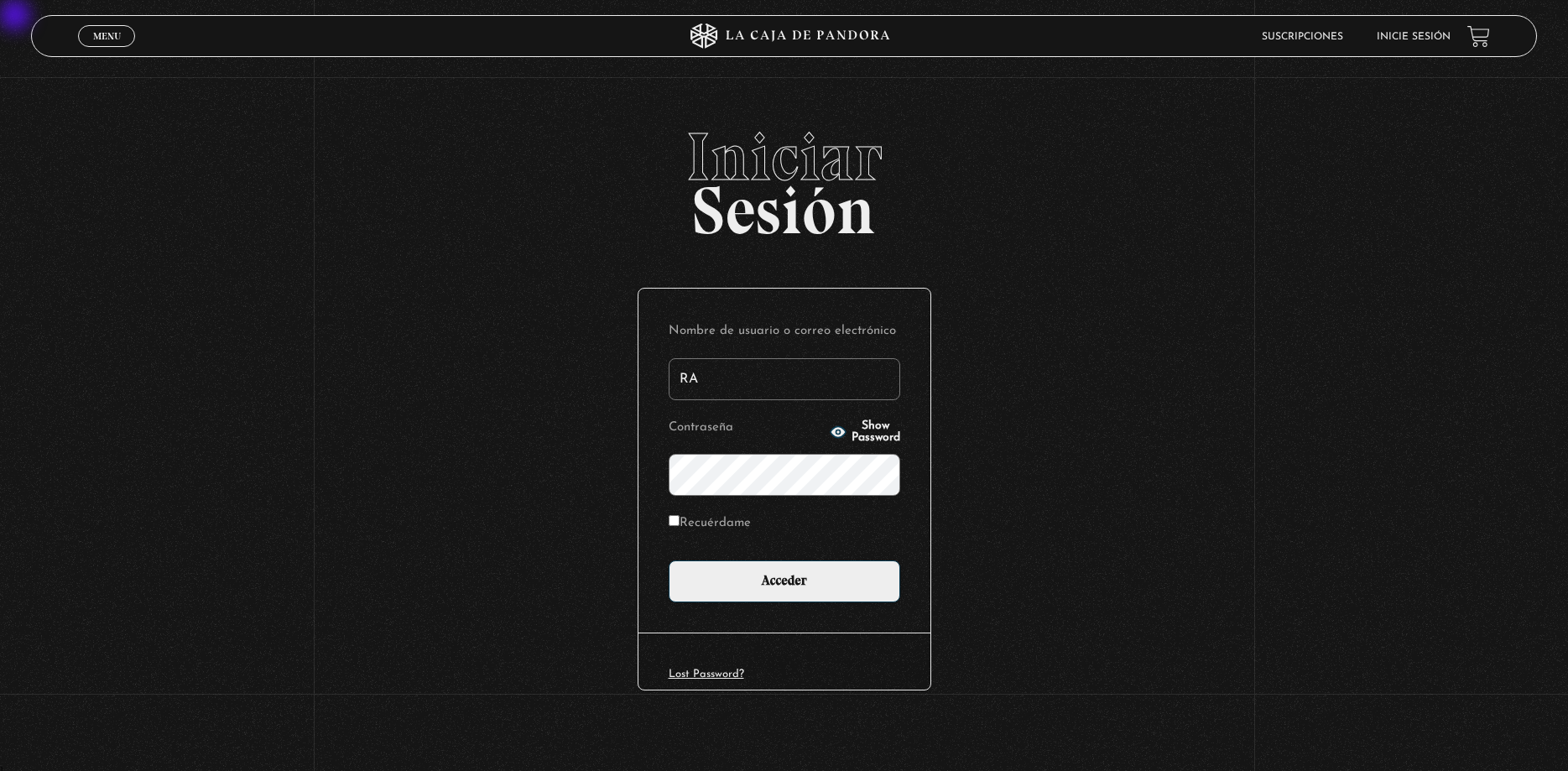 type on "R" 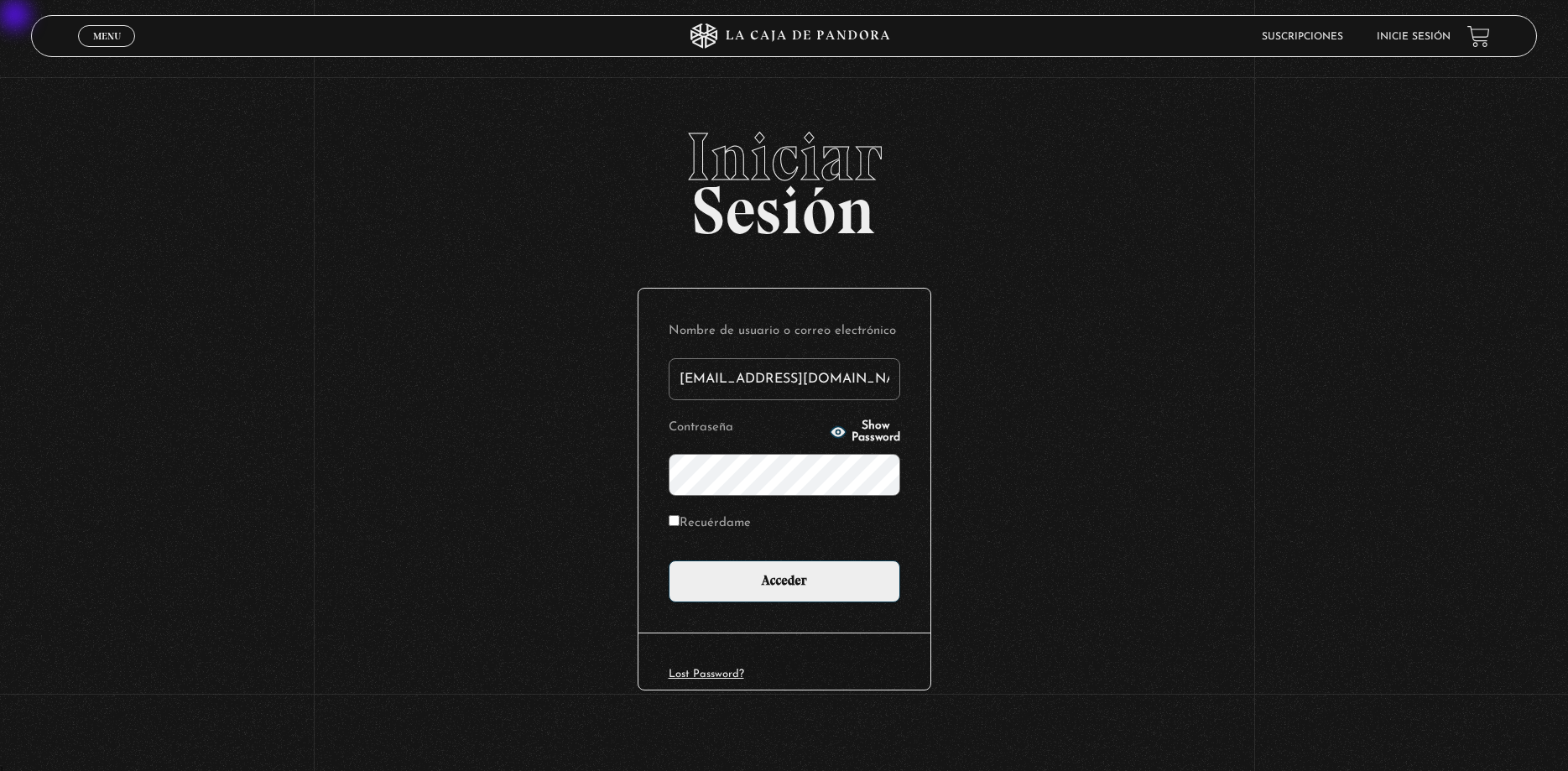 type on "ramirezjuni94@outlook.com" 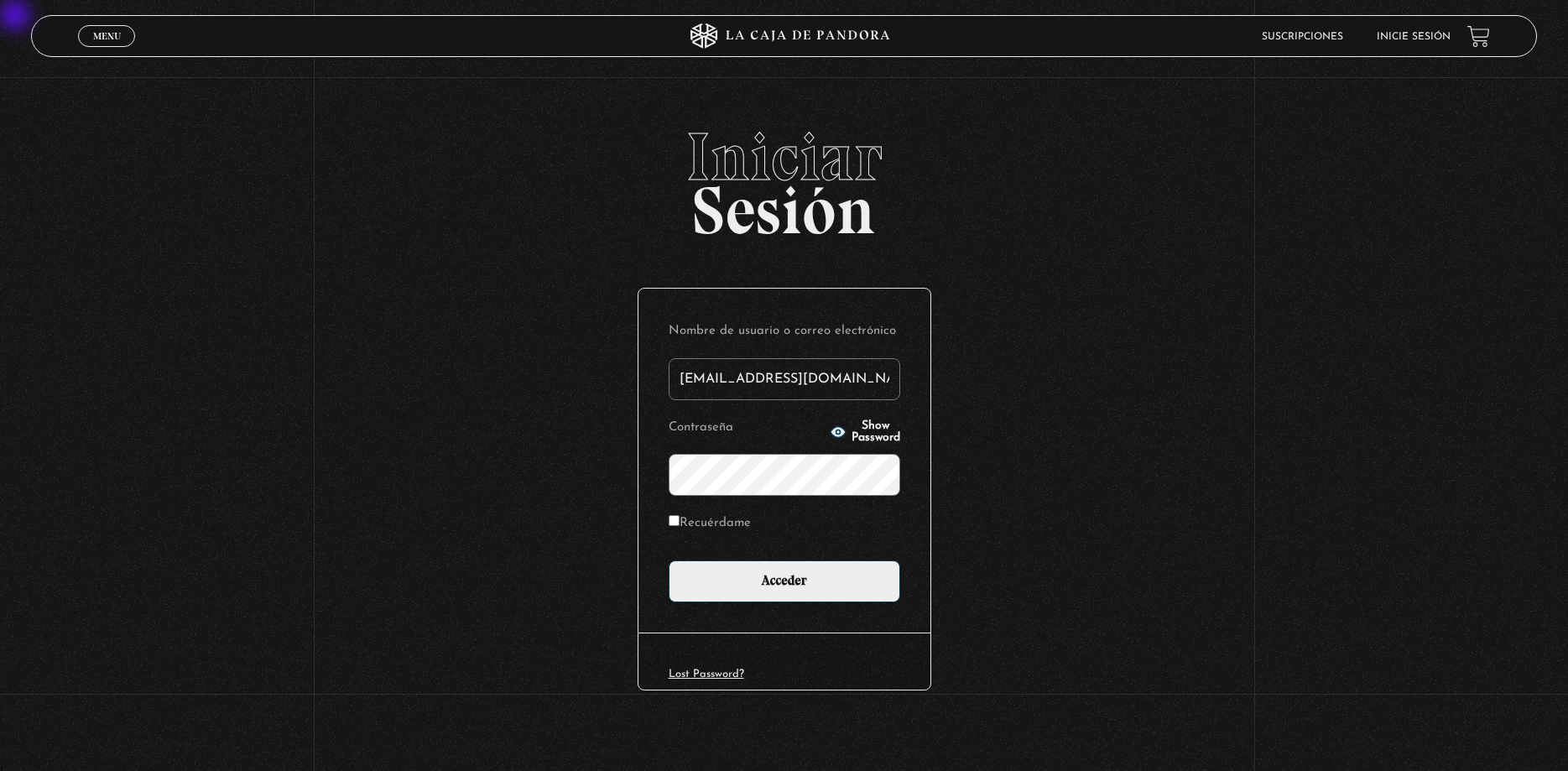click on "Recuérdame" at bounding box center (674, 520) 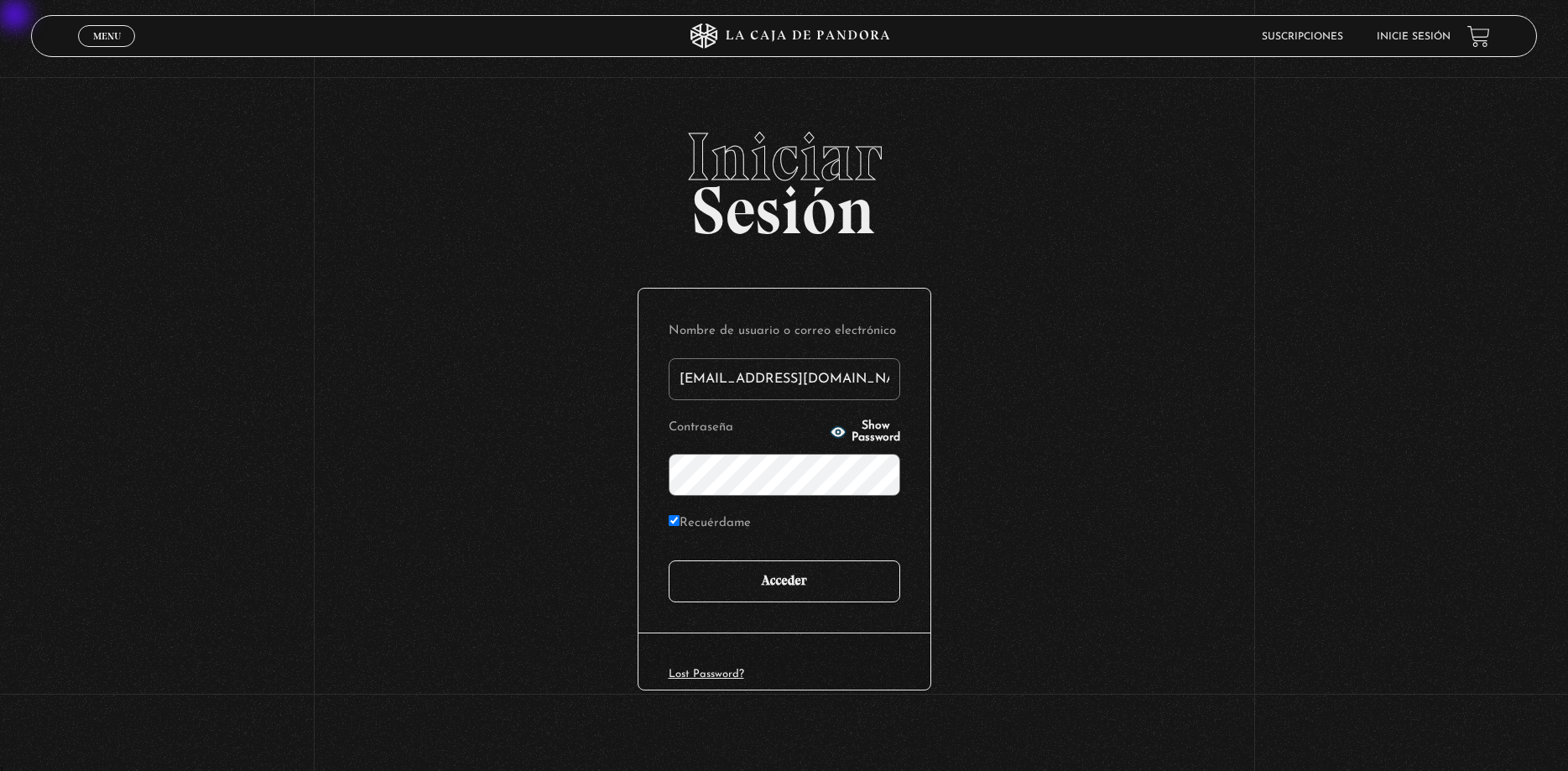 click on "Acceder" at bounding box center (784, 581) 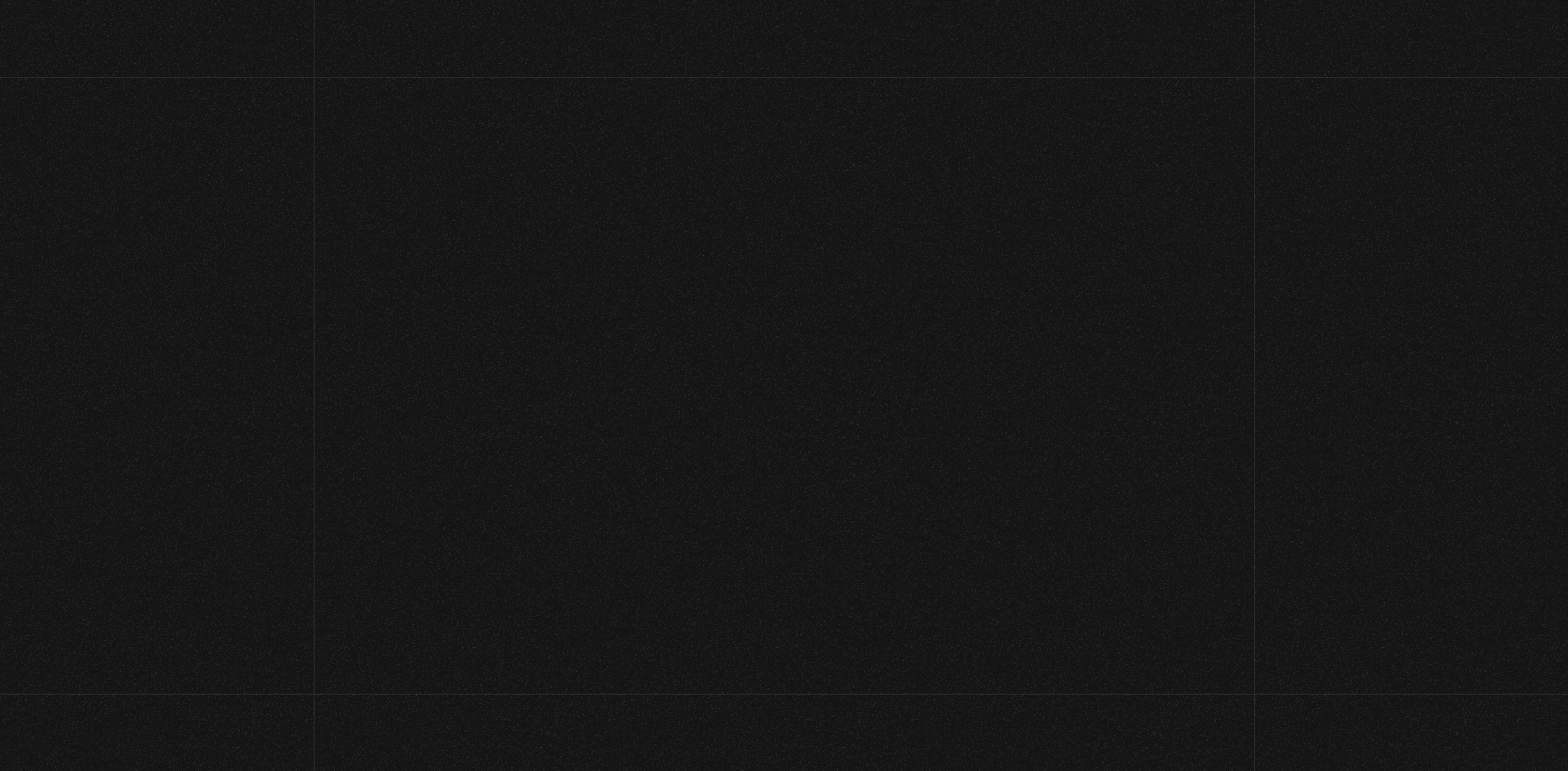 scroll, scrollTop: 0, scrollLeft: 0, axis: both 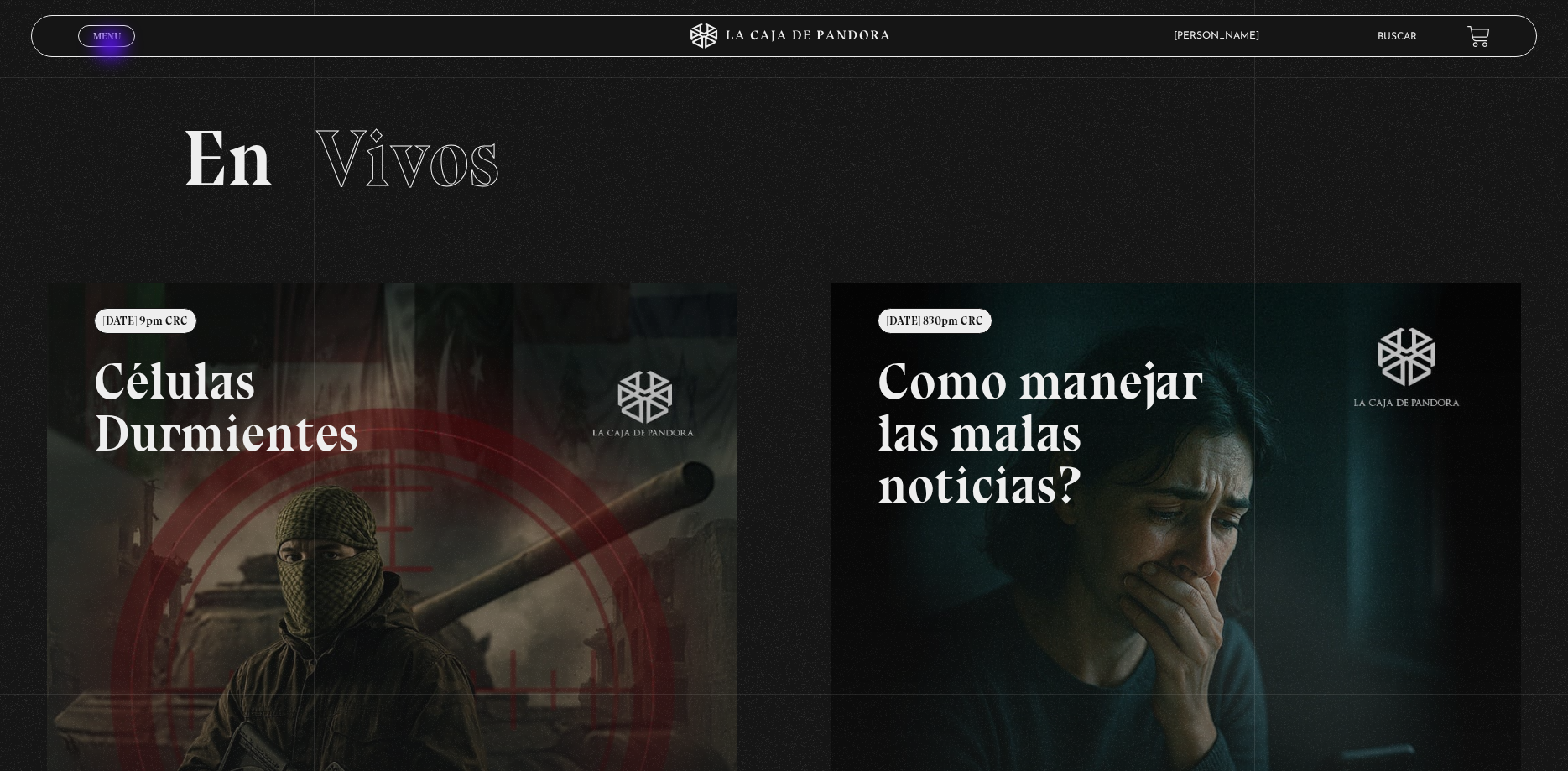 click on "Menu Cerrar" at bounding box center [313, 36] 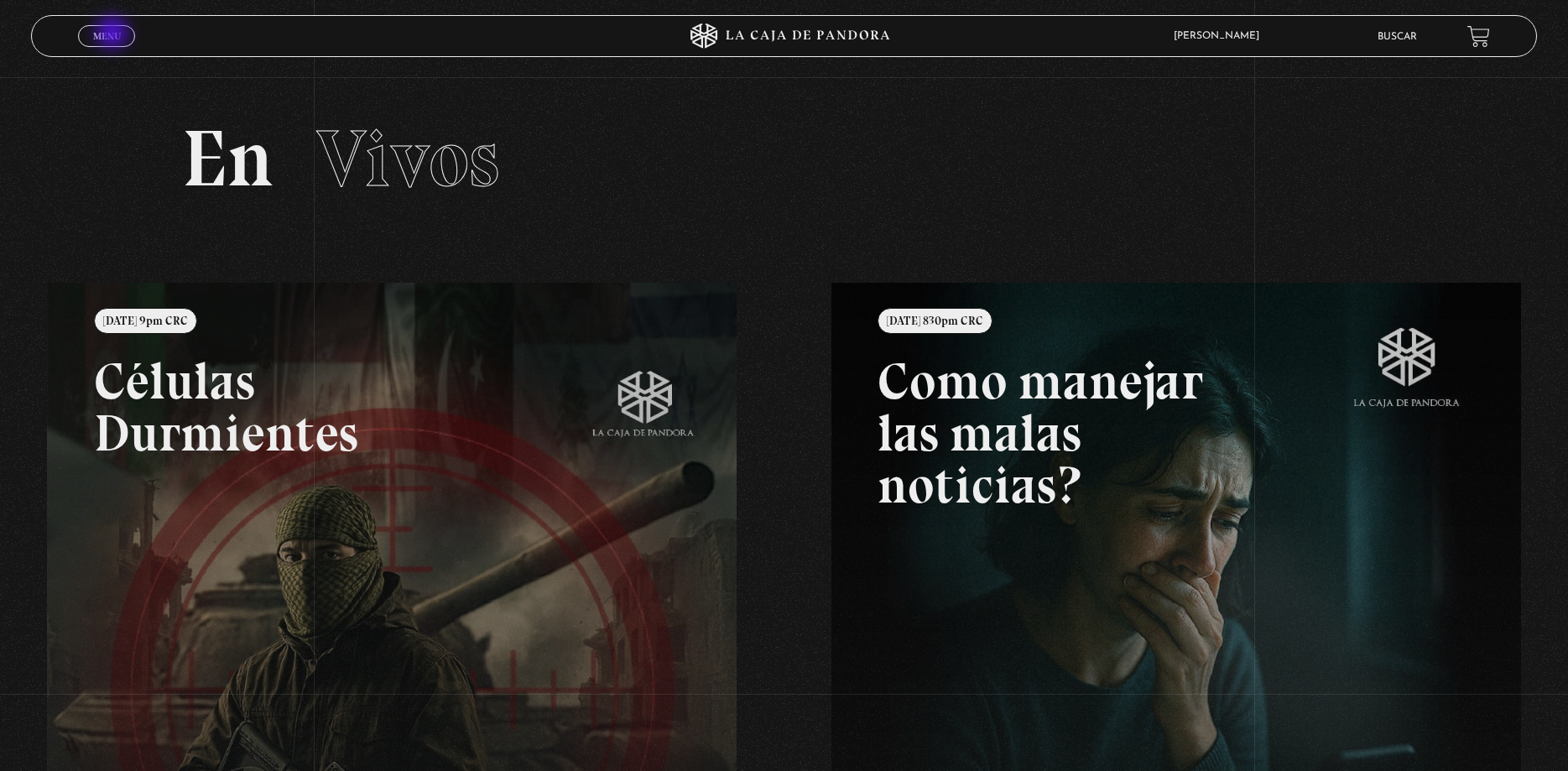 click on "Menu" at bounding box center [107, 36] 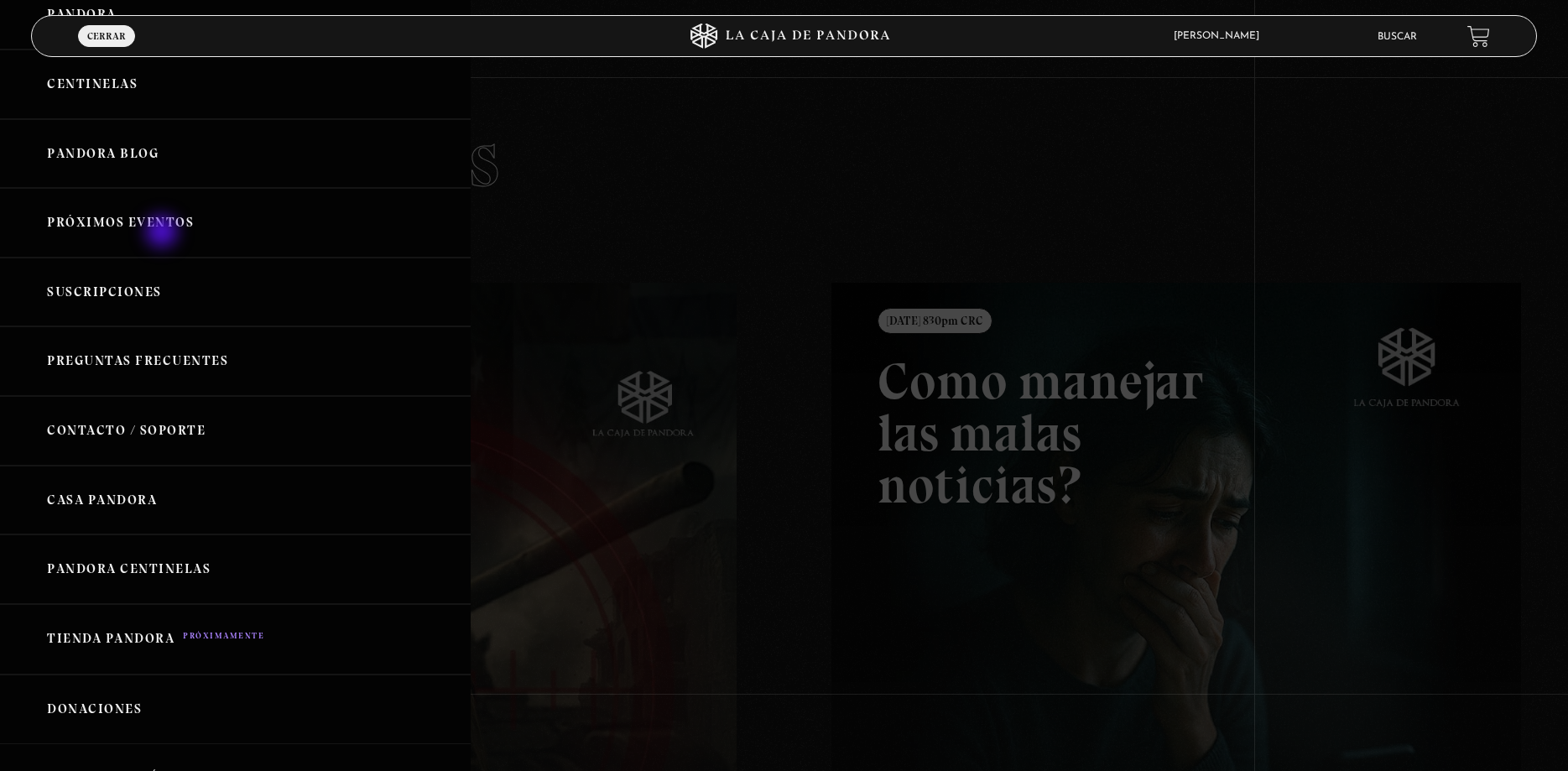scroll, scrollTop: 0, scrollLeft: 0, axis: both 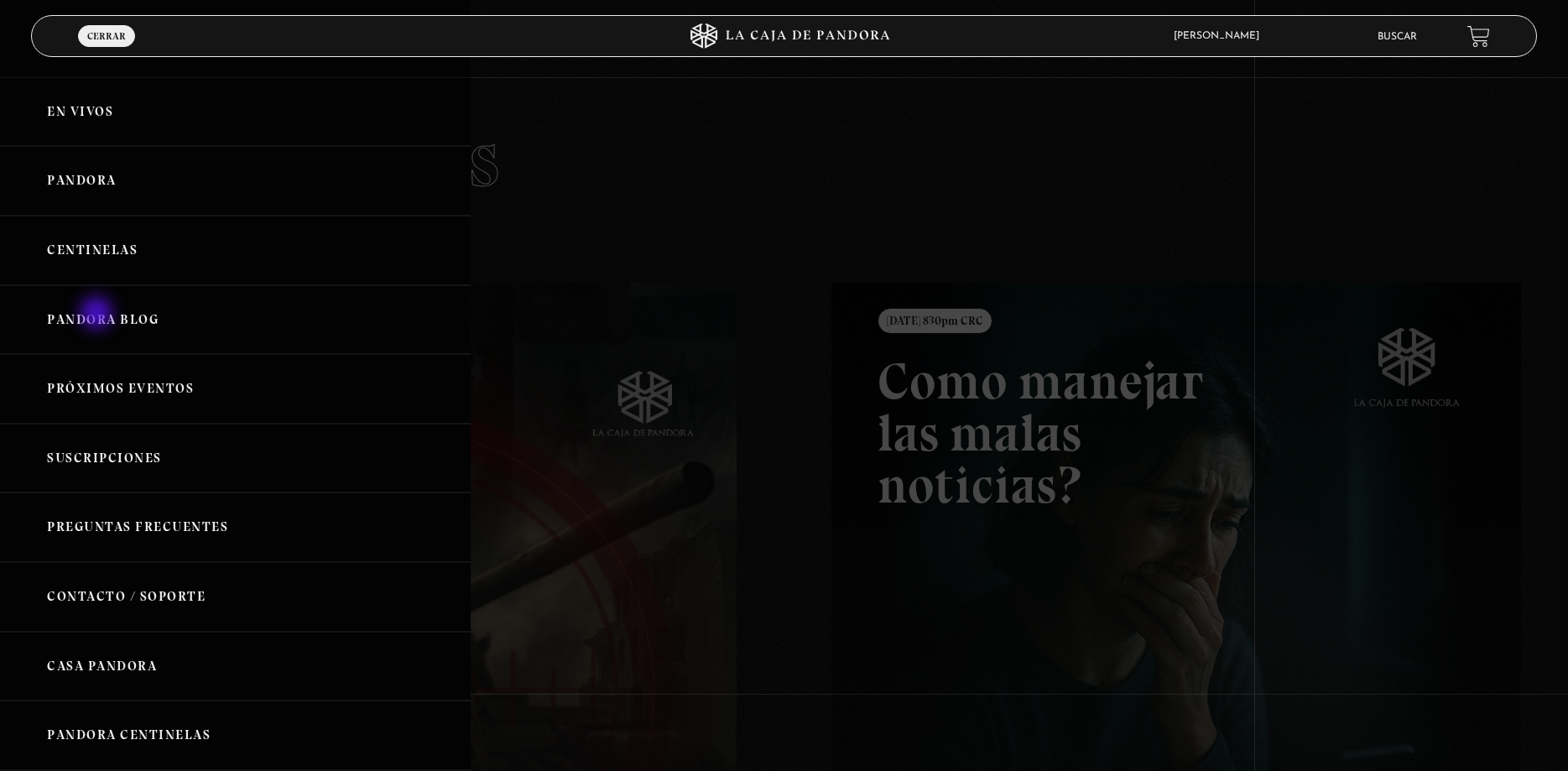 click on "Pandora Blog" at bounding box center (235, 320) 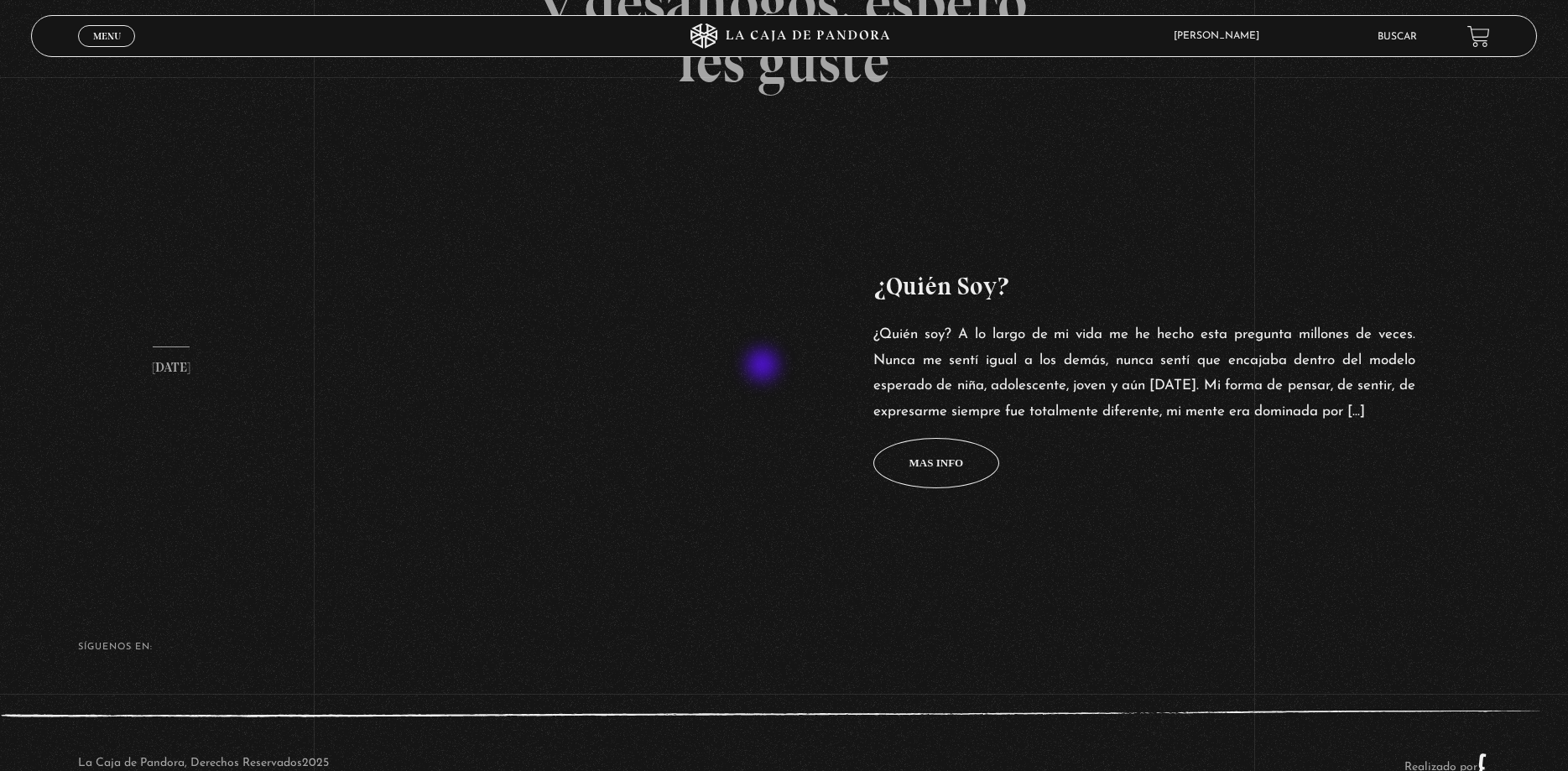scroll, scrollTop: 648, scrollLeft: 0, axis: vertical 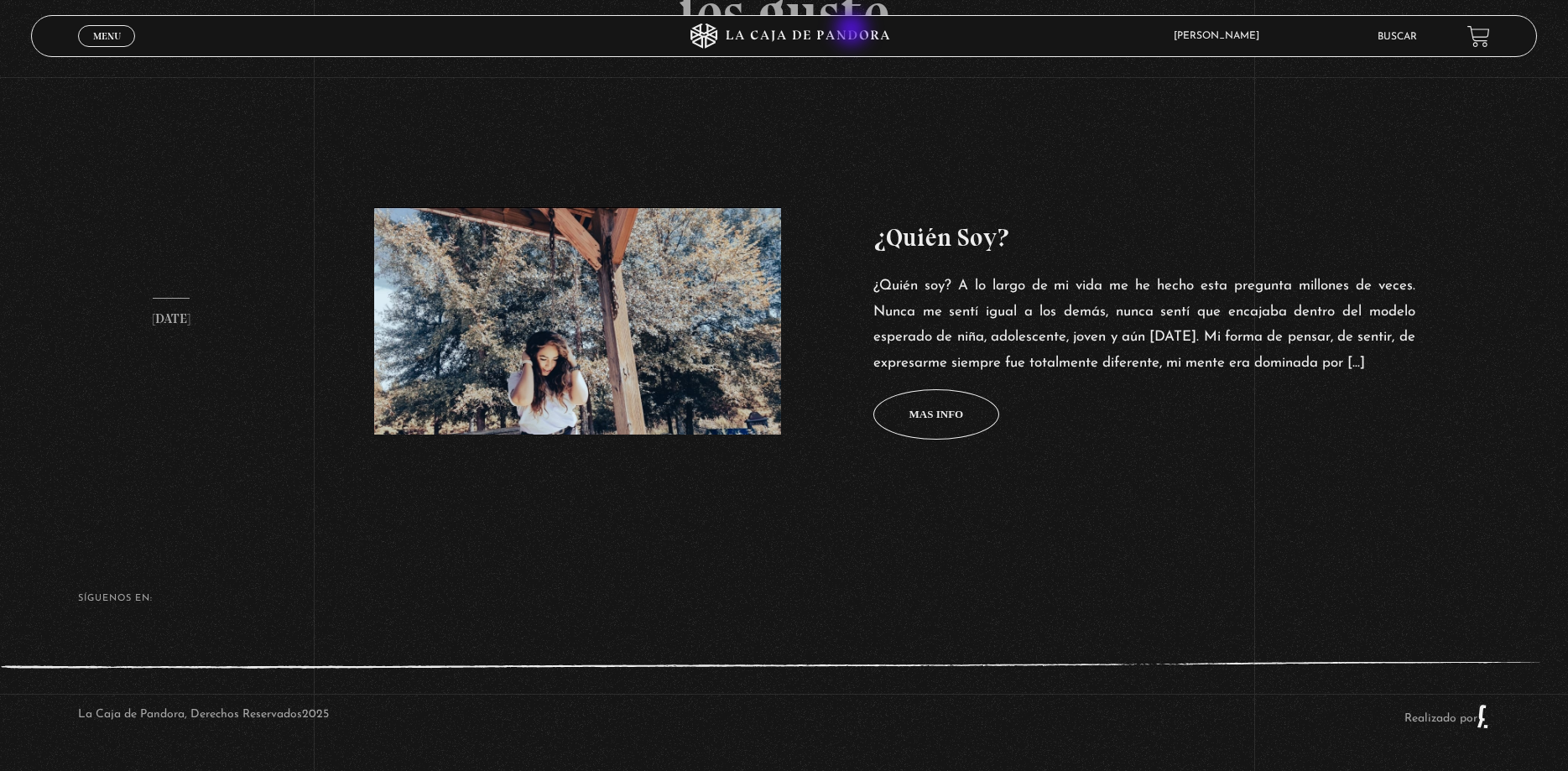 click 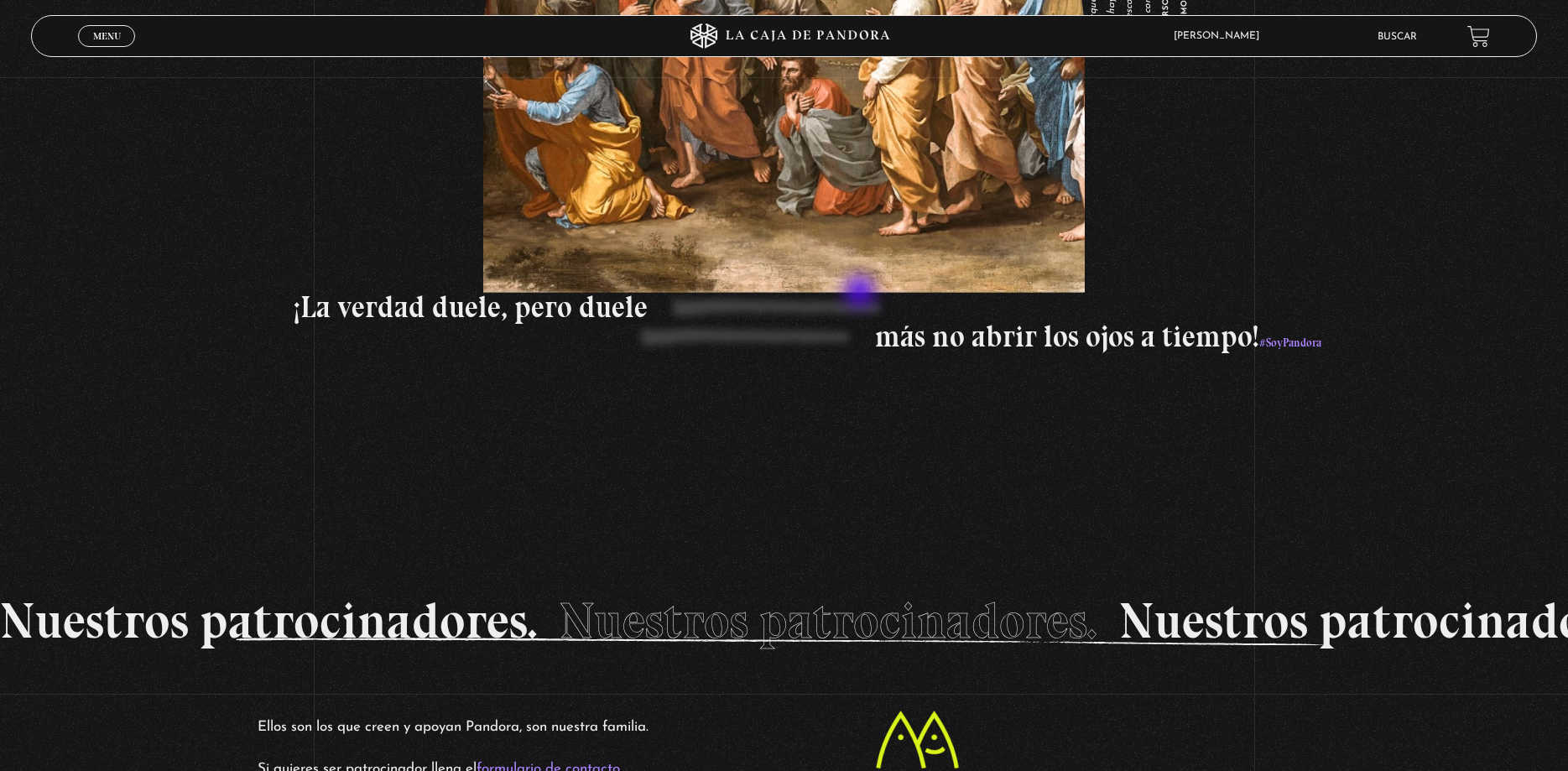 scroll, scrollTop: 2995, scrollLeft: 0, axis: vertical 